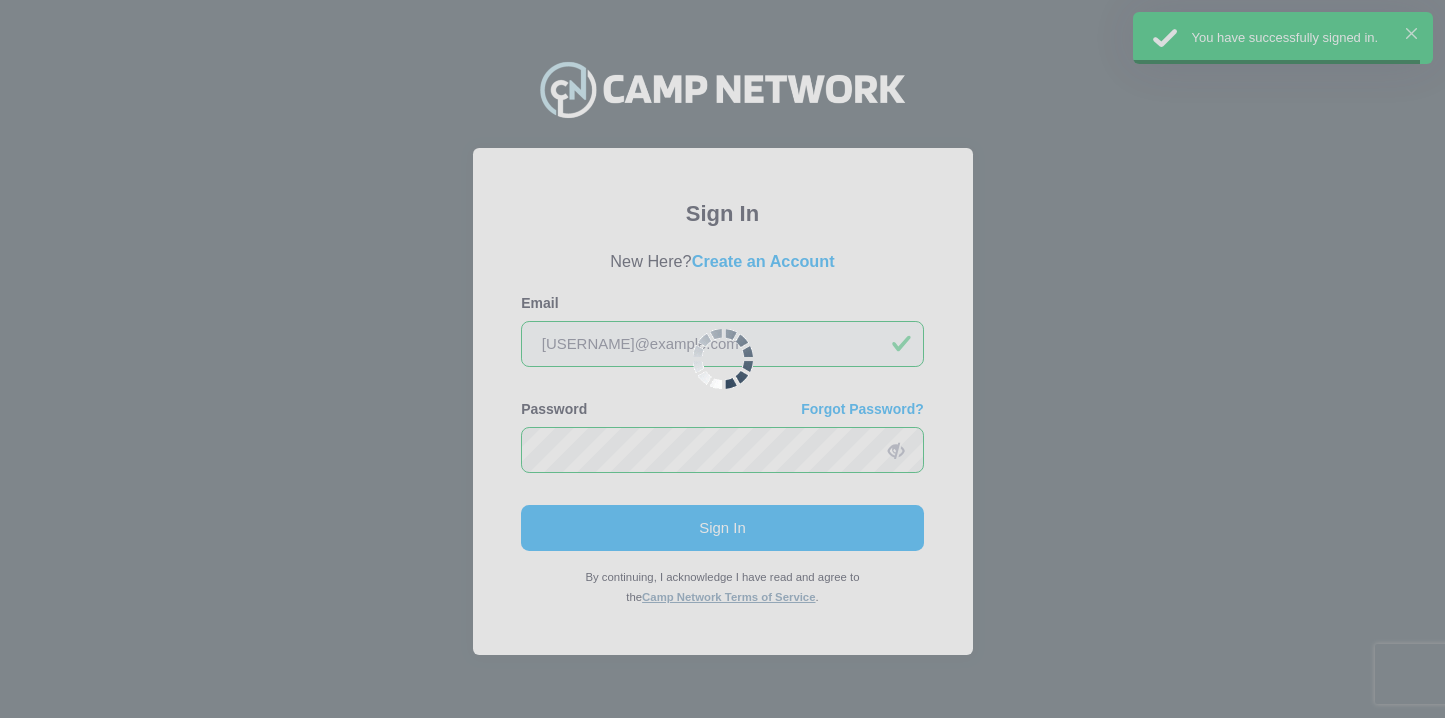 scroll, scrollTop: 0, scrollLeft: 0, axis: both 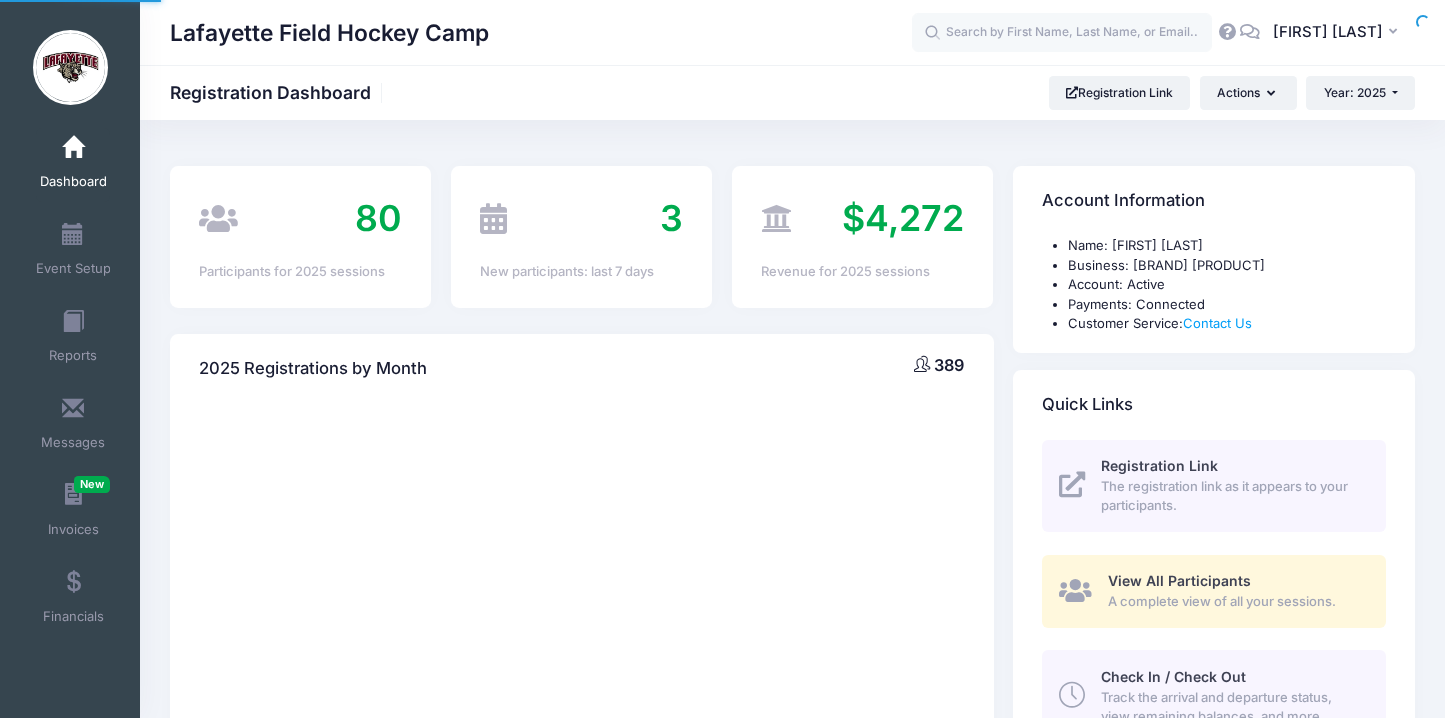 select 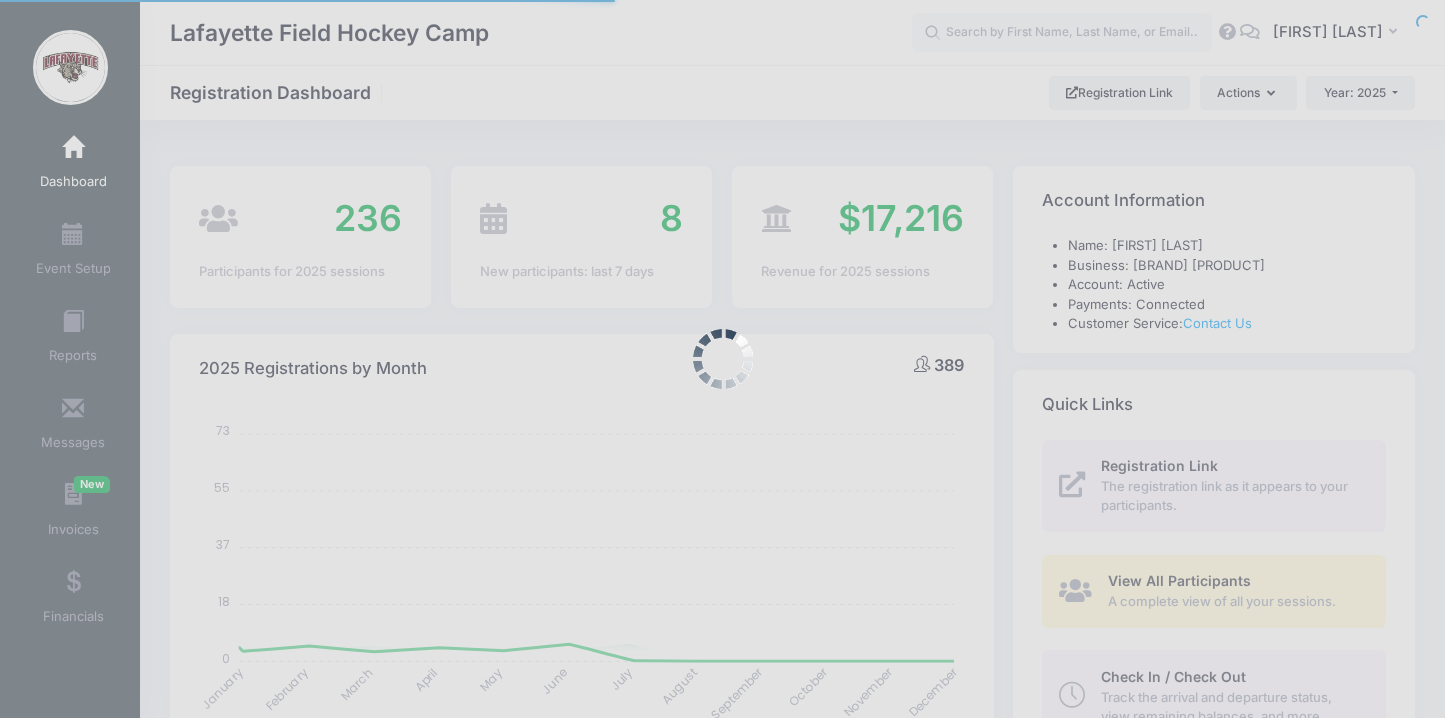 scroll, scrollTop: 0, scrollLeft: 0, axis: both 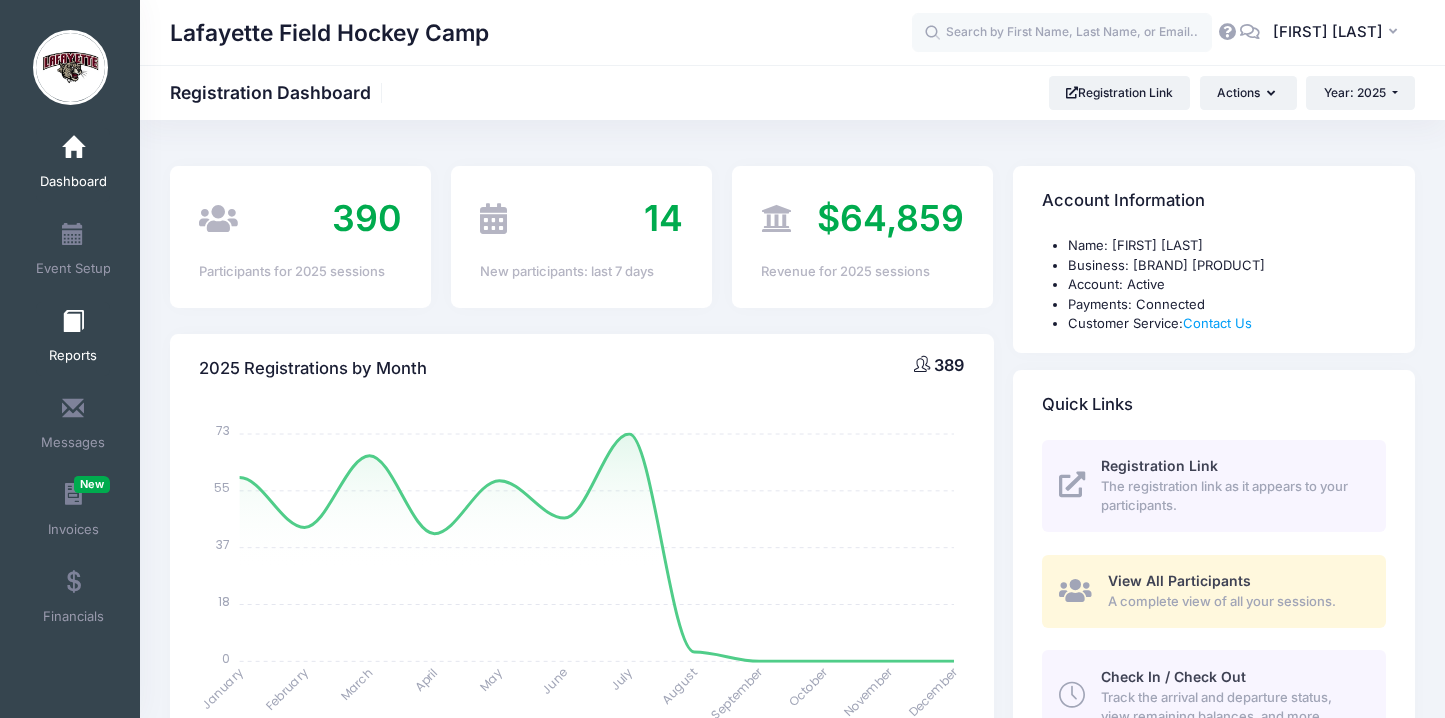click at bounding box center (73, 322) 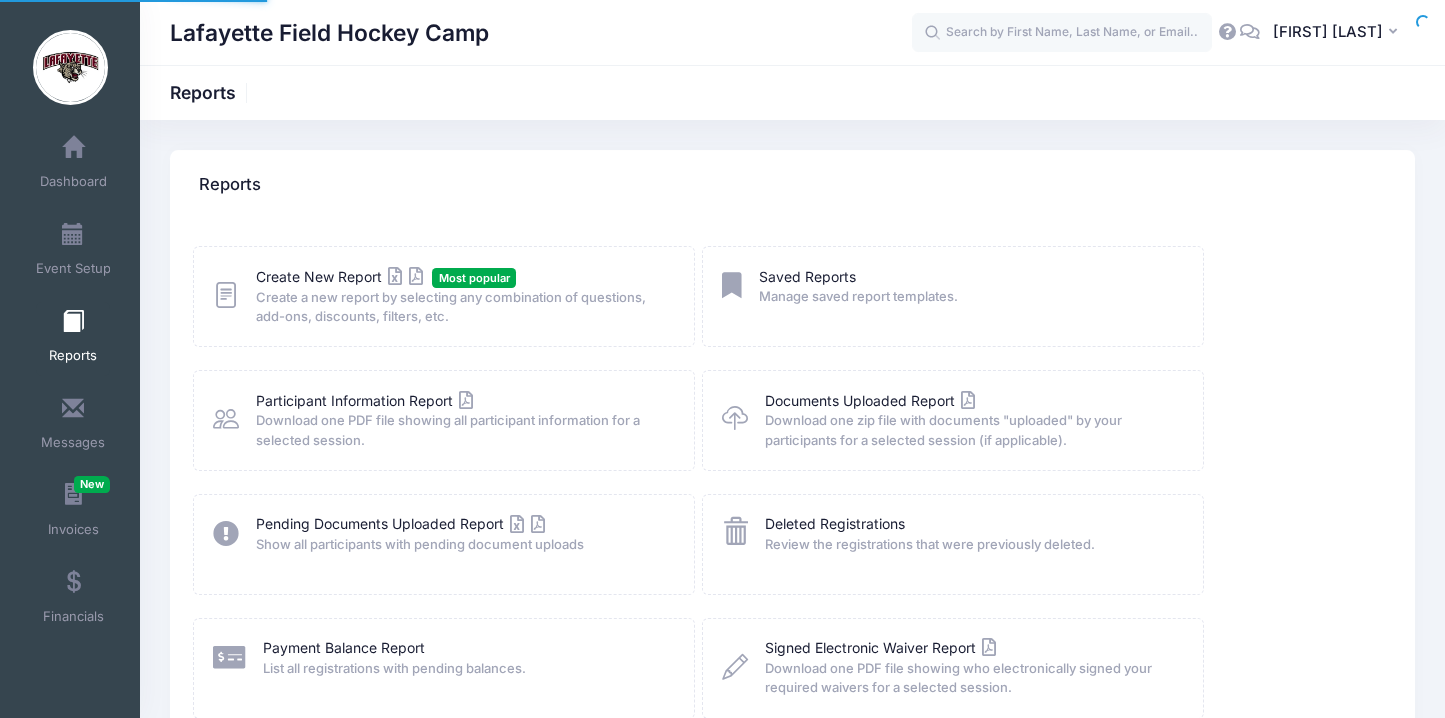 scroll, scrollTop: 0, scrollLeft: 0, axis: both 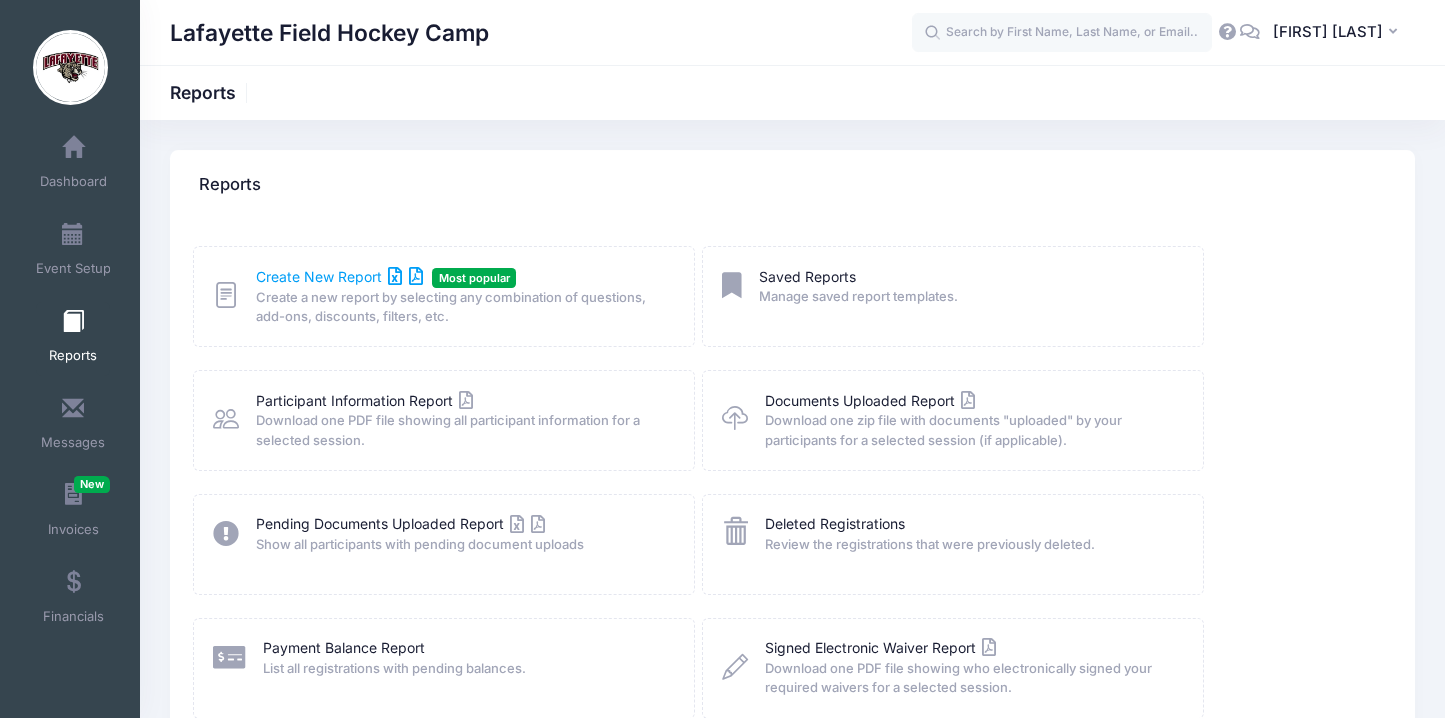 click on "Create New Report" at bounding box center [339, 276] 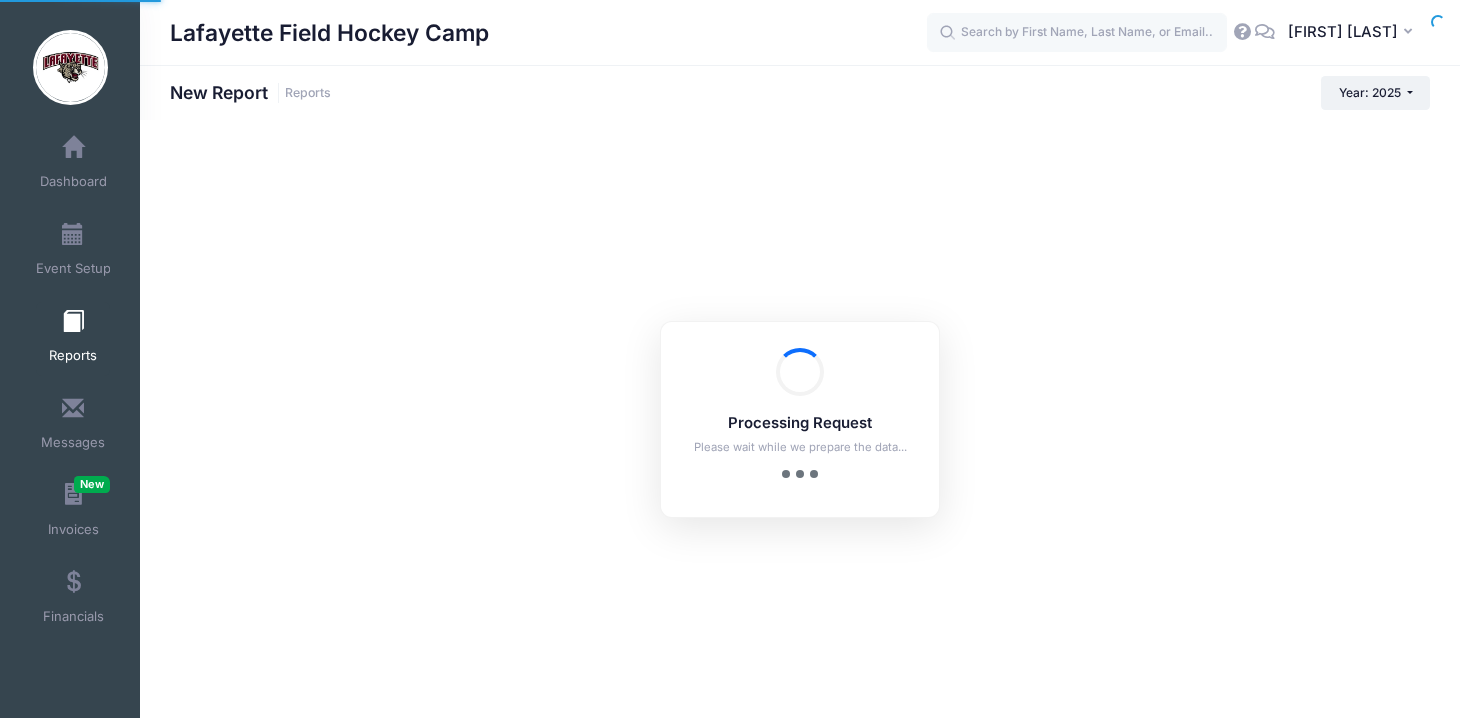 scroll, scrollTop: 0, scrollLeft: 0, axis: both 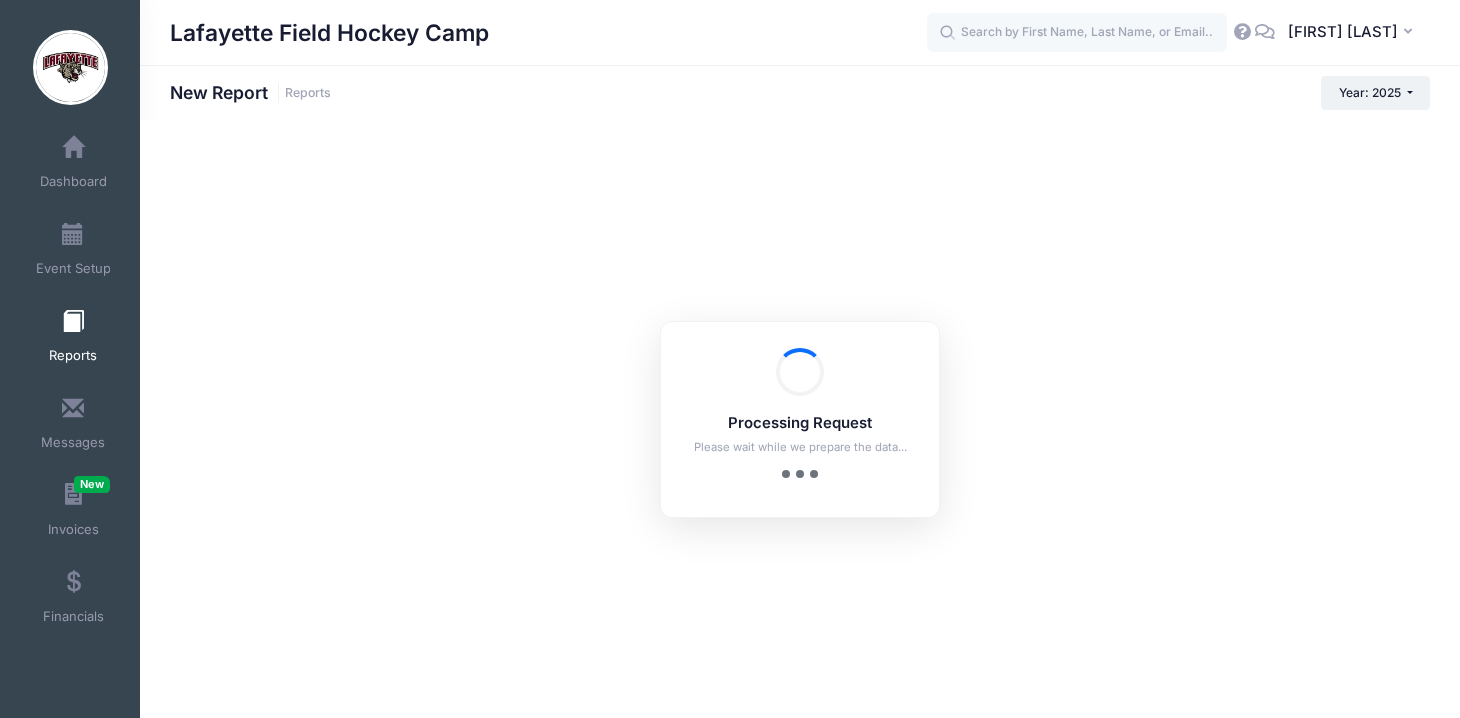 checkbox on "true" 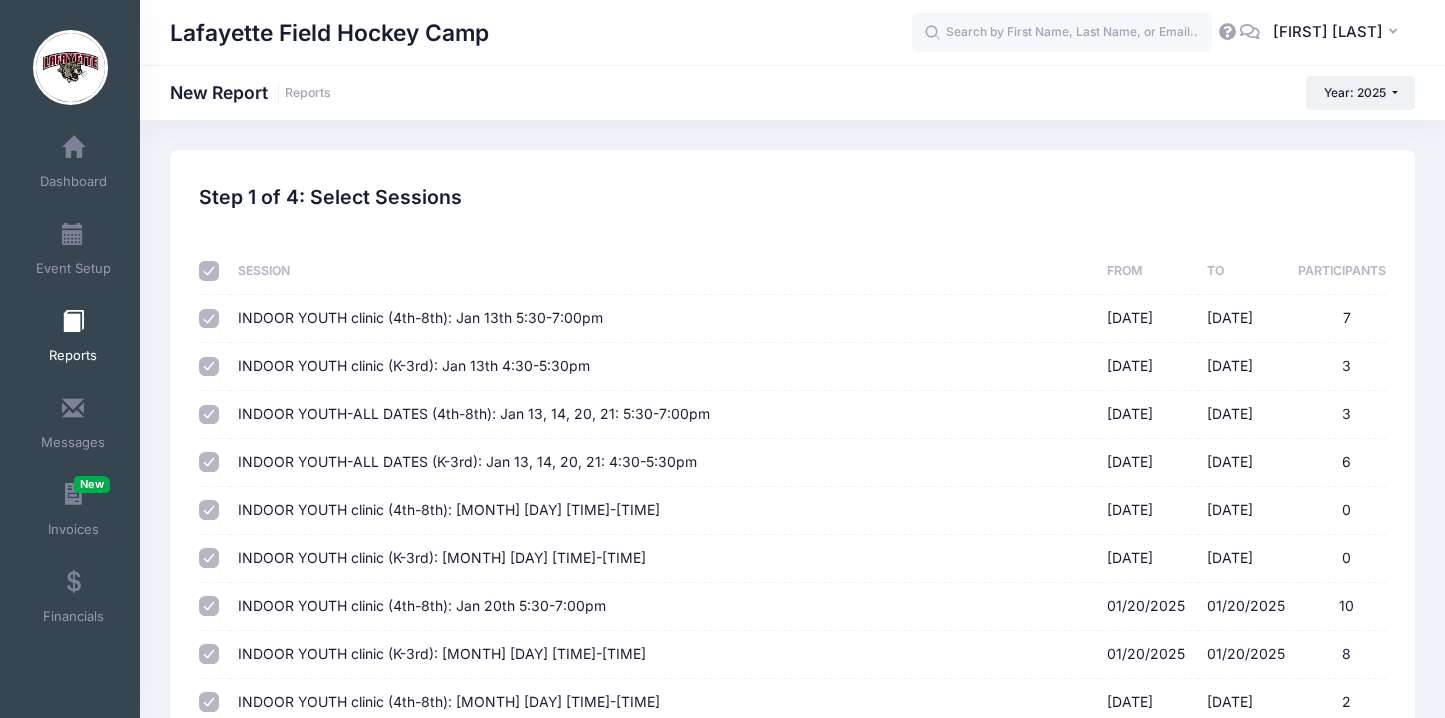 click at bounding box center [209, 271] 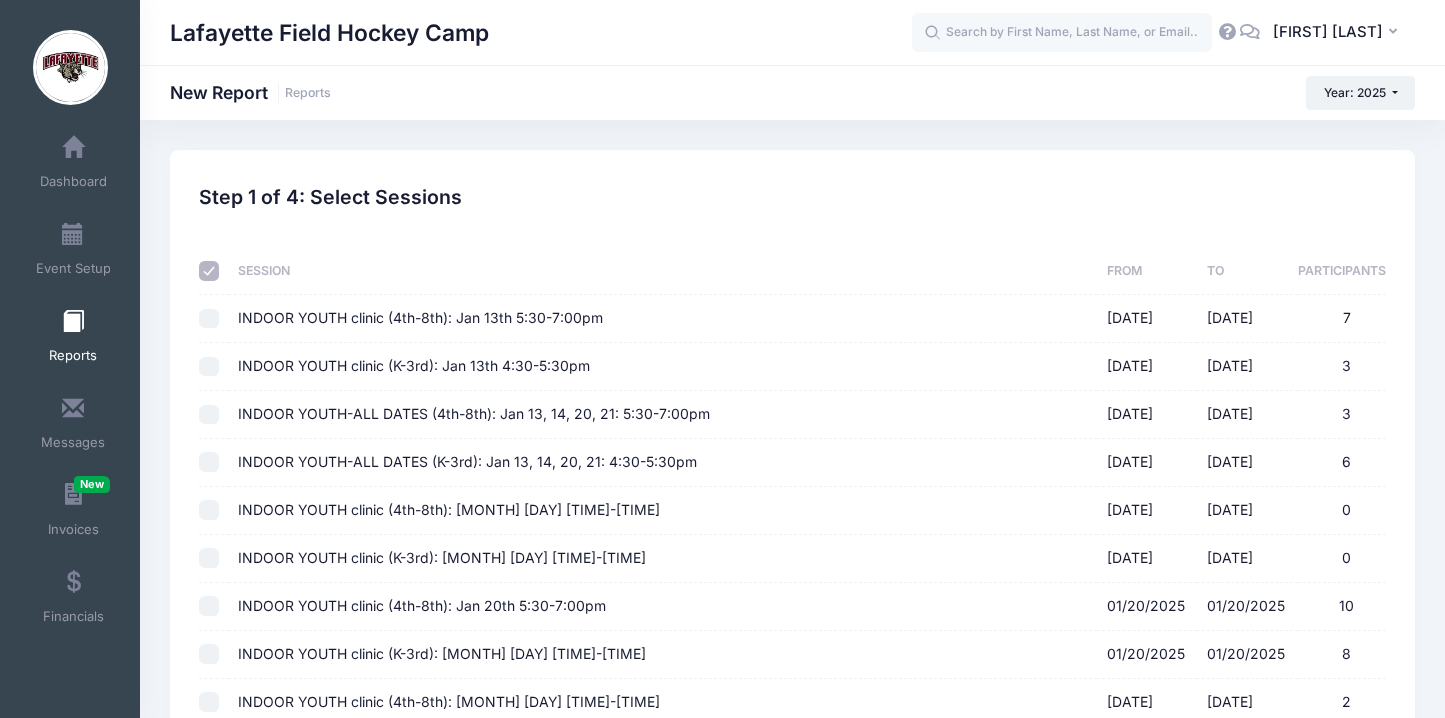 checkbox on "false" 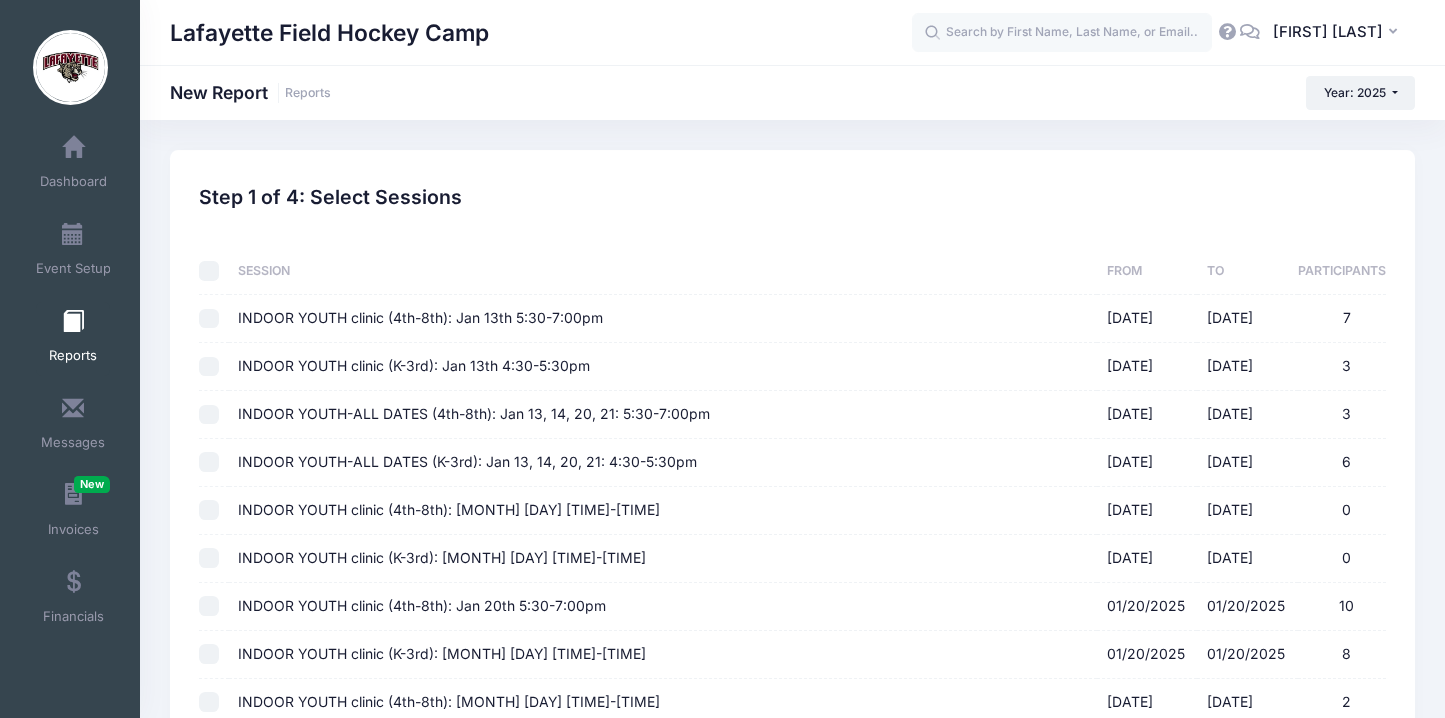 checkbox on "false" 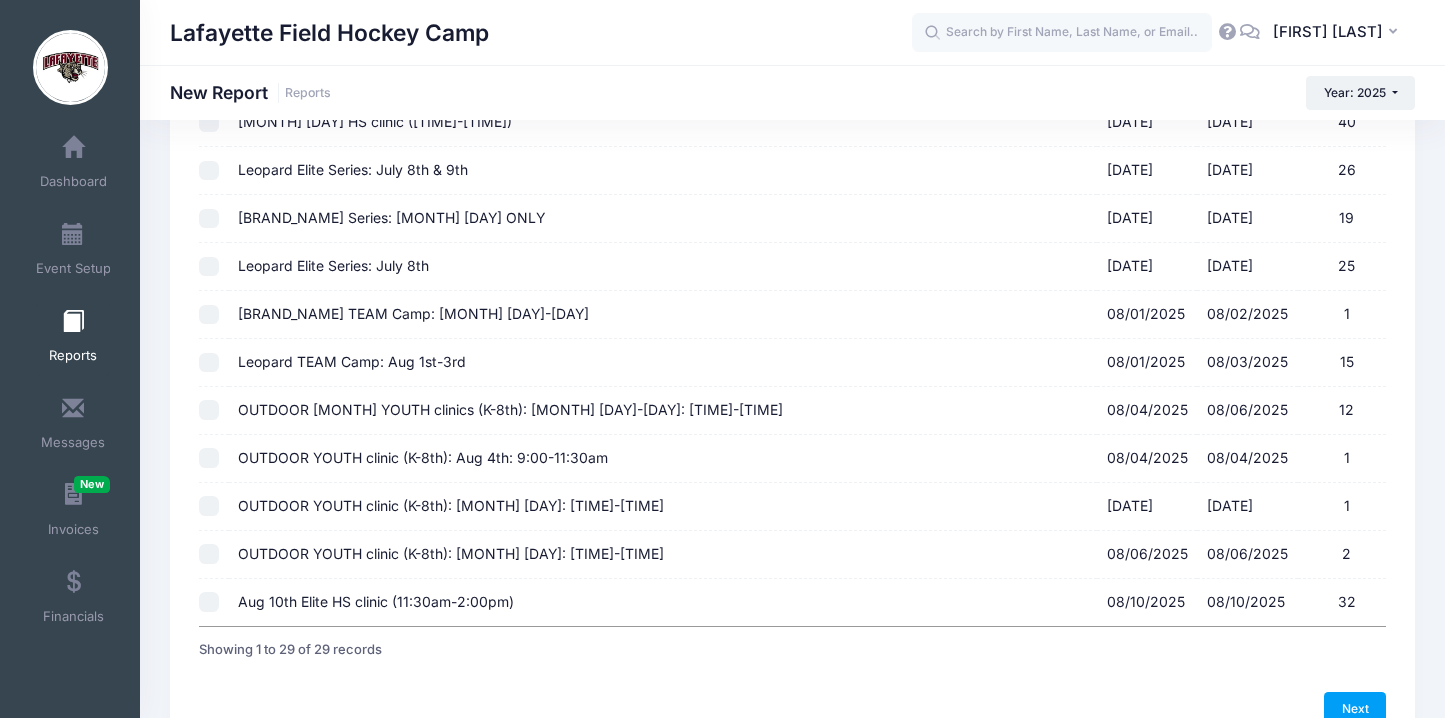 scroll, scrollTop: 1060, scrollLeft: 0, axis: vertical 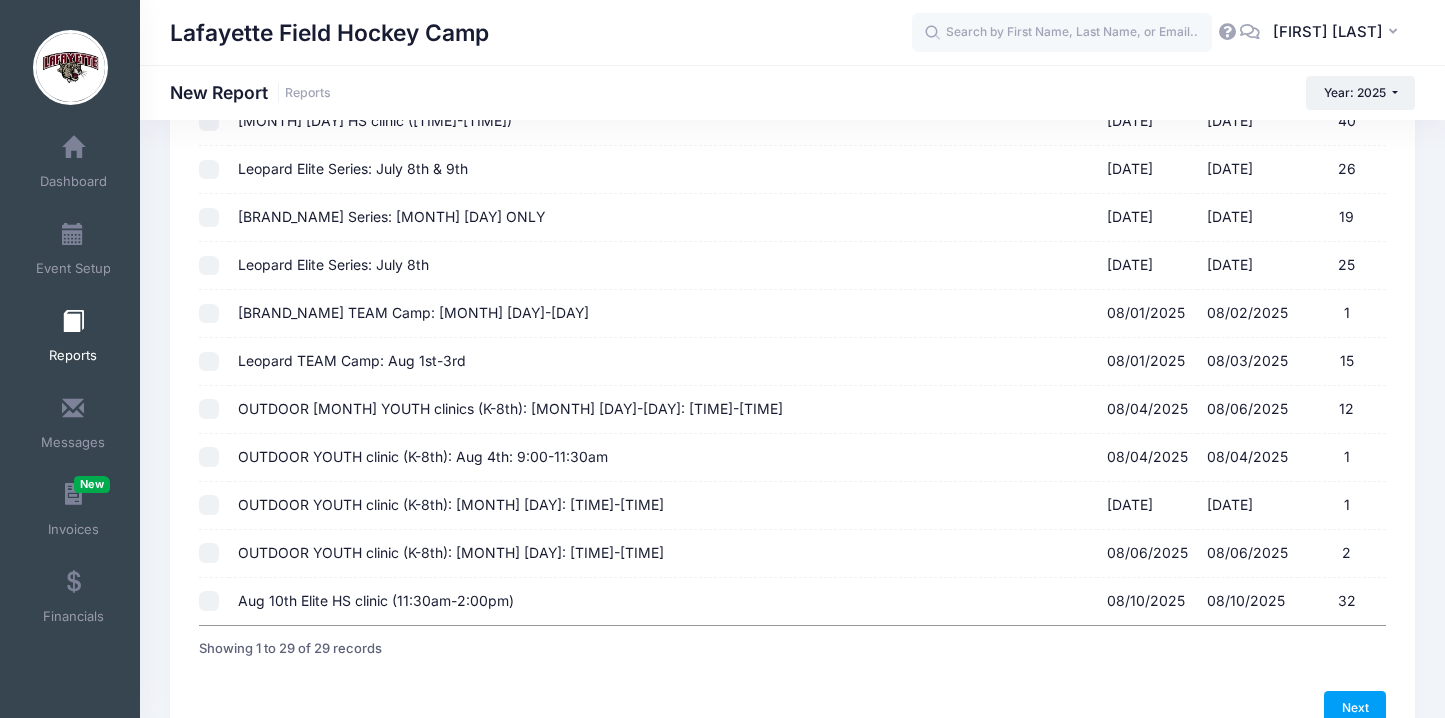 click on "OUTDOOR [MONTH] YOUTH clinics (K-8th): [MONTH] [DAY]-[DAY]: [TIME]-[TIME] [DATE] - [DATE] 12" at bounding box center (209, 409) 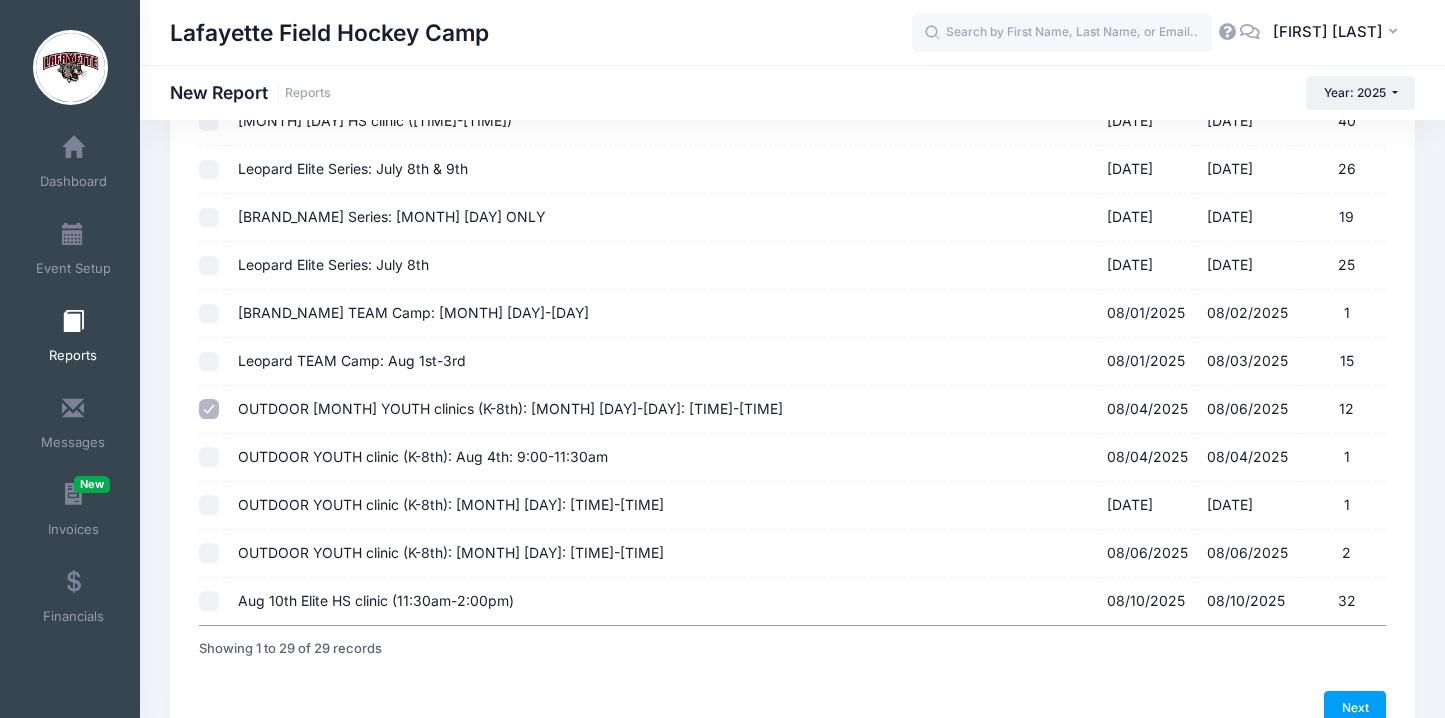 click on "OUTDOOR YOUTH clinic (K-8th): Aug 4th: 9:00-11:30am [DATE] - [DATE]  1" at bounding box center [209, 457] 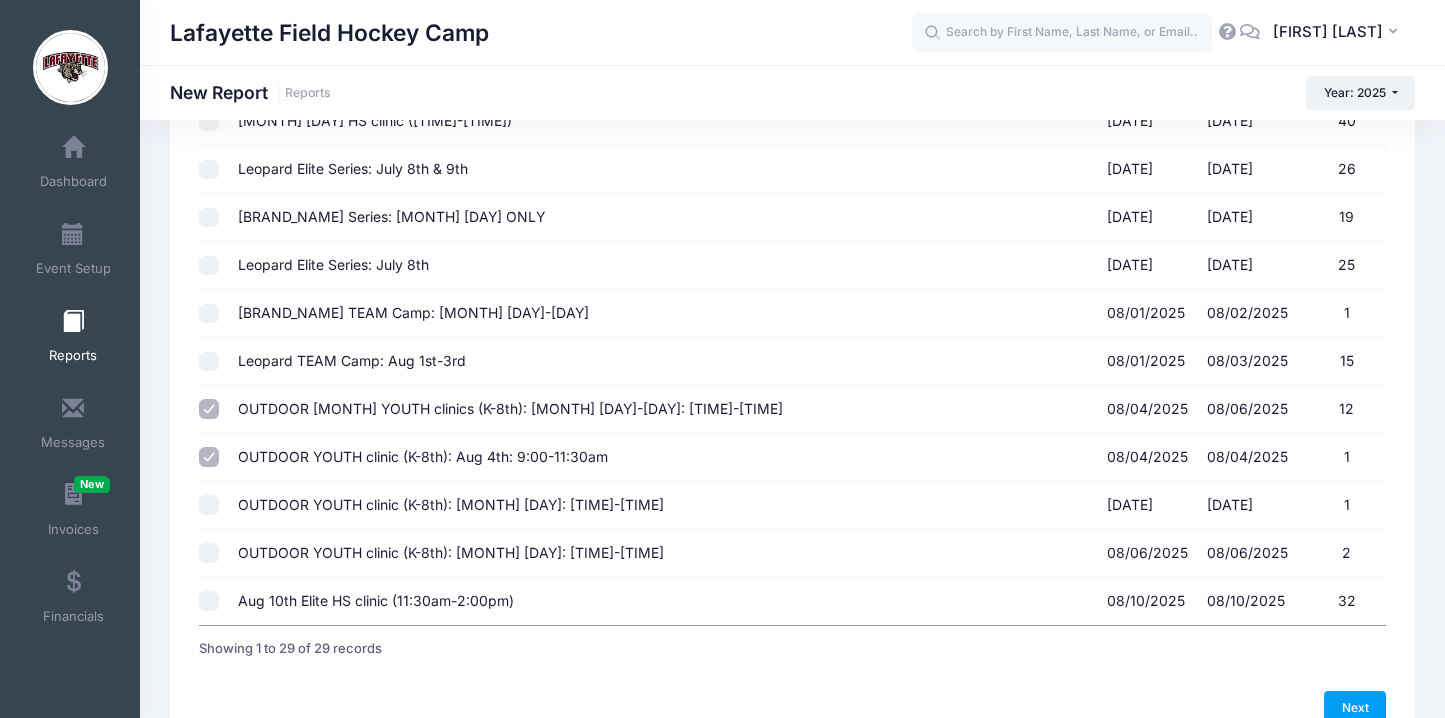 click on "OUTDOOR YOUTH clinic (K-8th): [MONTH] [DAY]: [TIME]-[TIME] [DATE] - [DATE] 1" at bounding box center (209, 505) 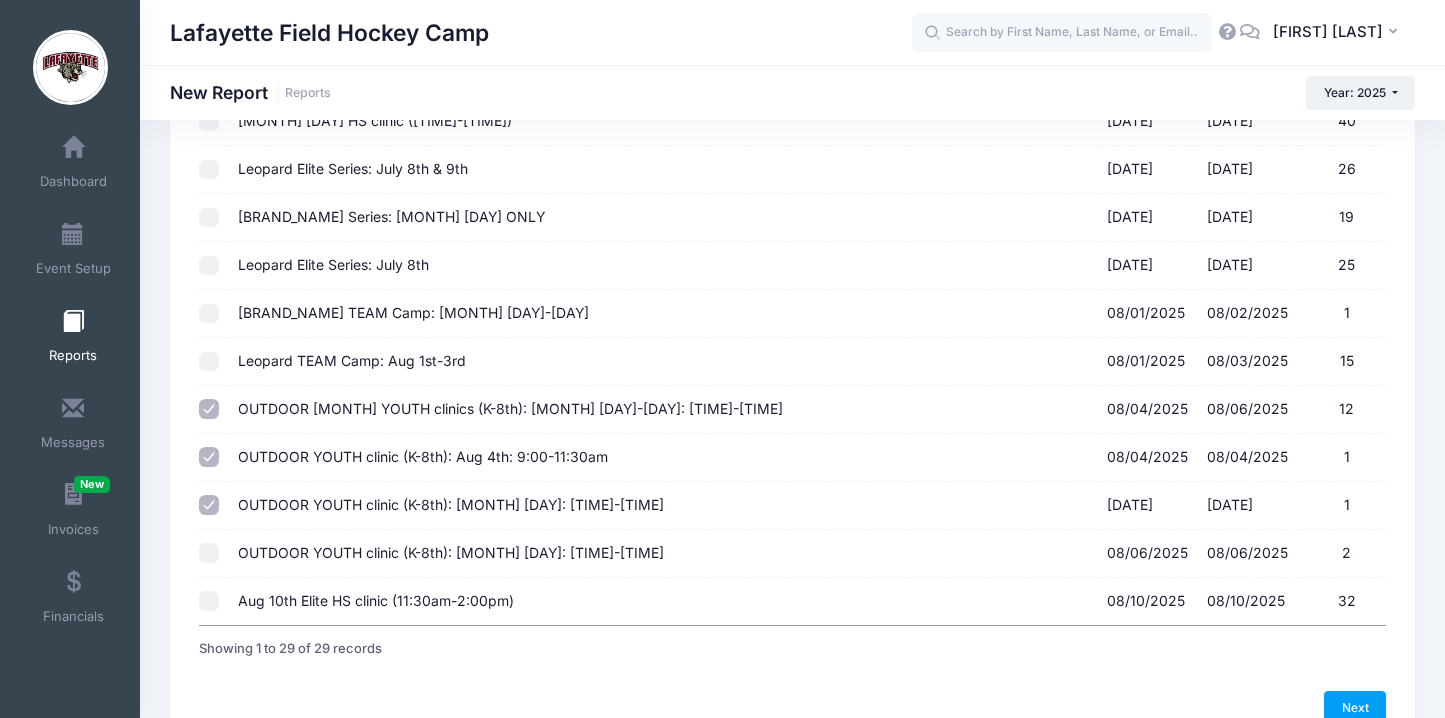 click on "OUTDOOR YOUTH clinic (K-8th): Aug 6th: 9:00-11:30am [DATE] - [DATE]  2" at bounding box center (209, 553) 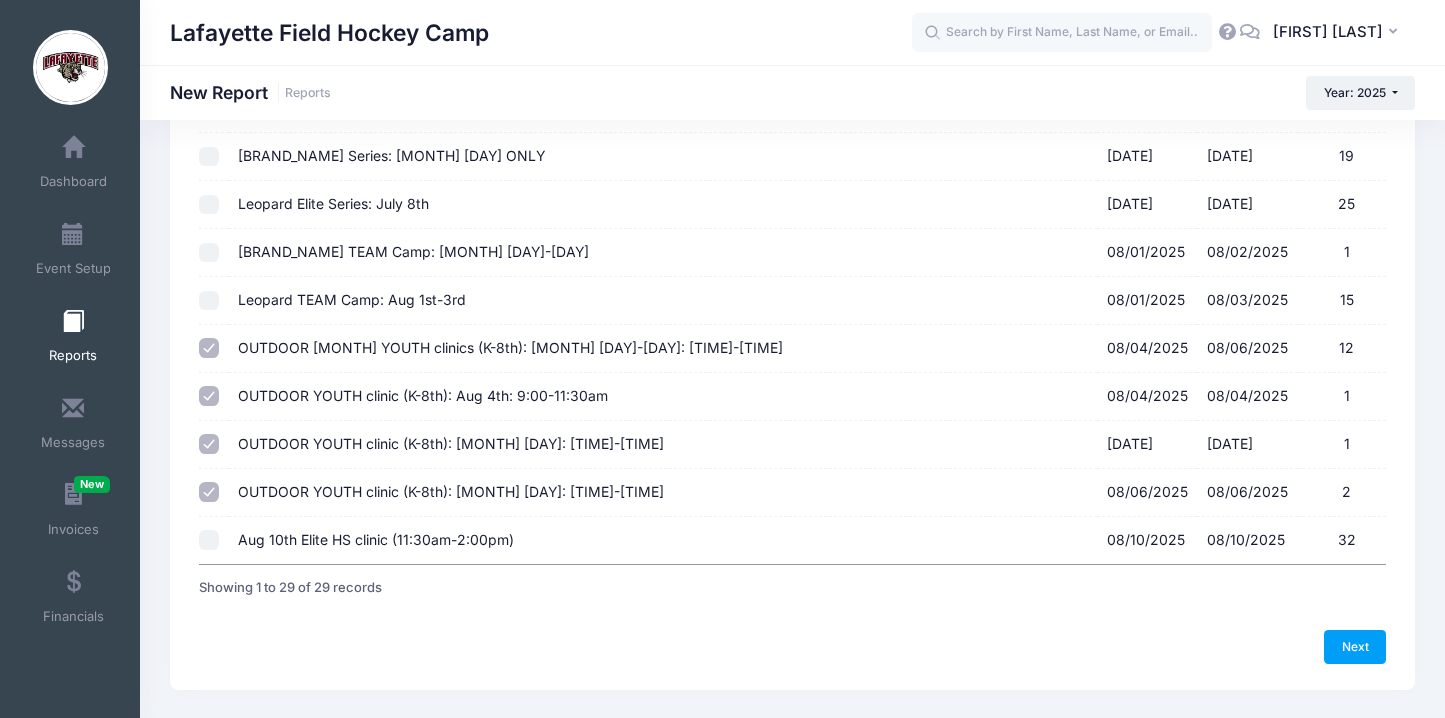 scroll, scrollTop: 1127, scrollLeft: 0, axis: vertical 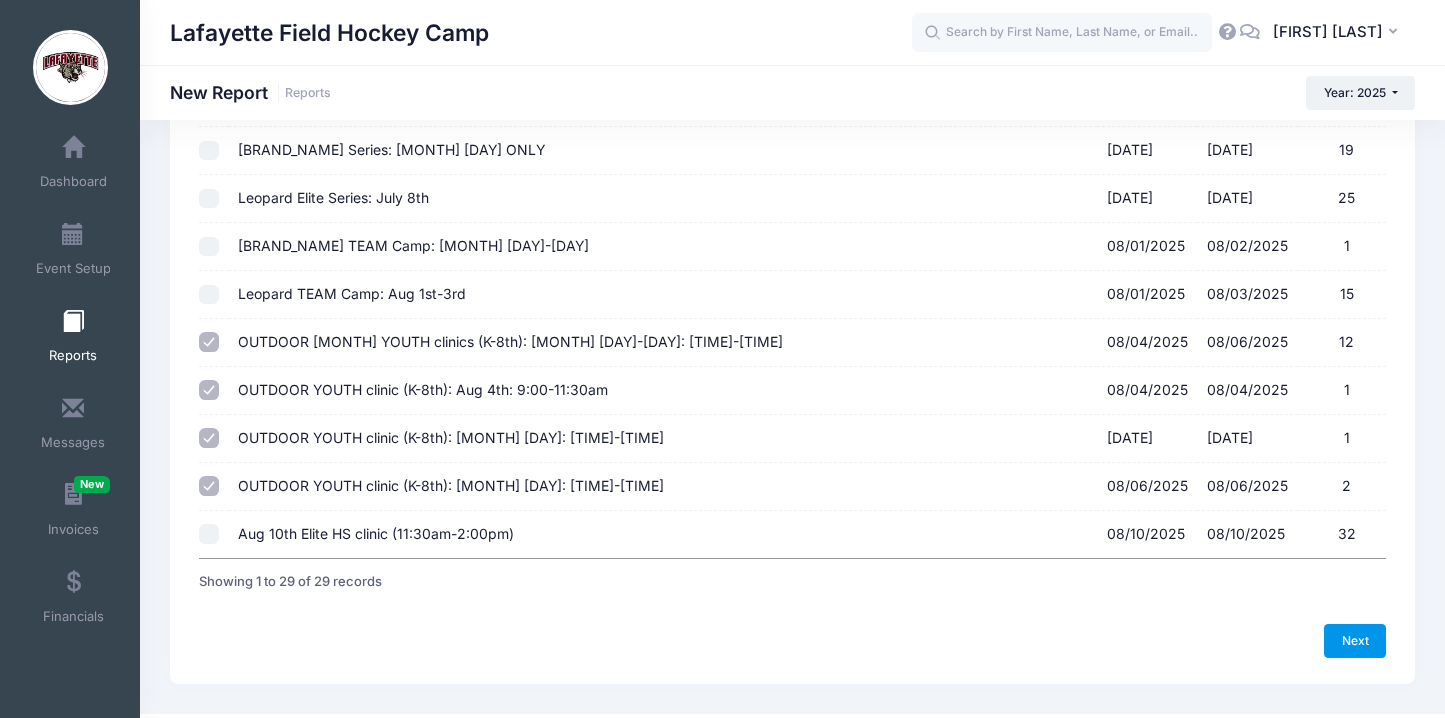 click on "Next" at bounding box center [1355, 641] 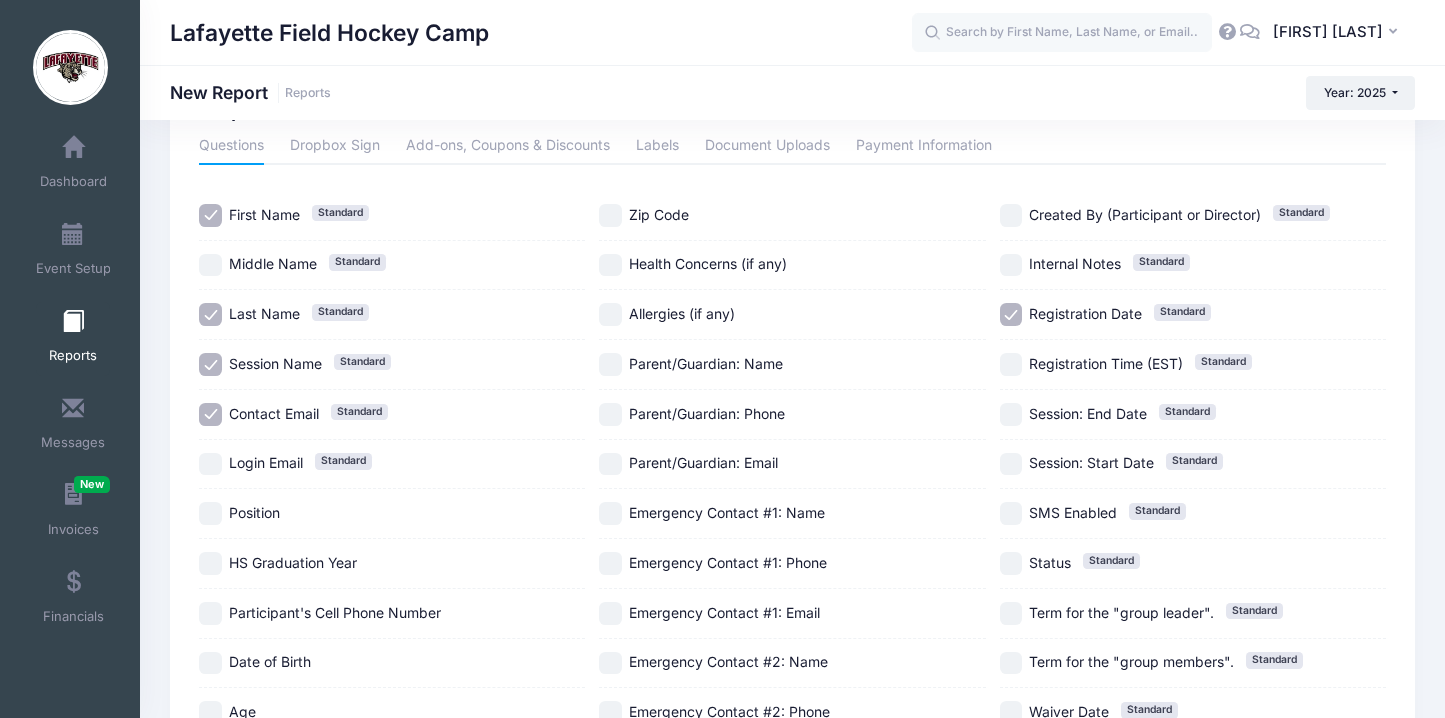 scroll, scrollTop: 100, scrollLeft: 0, axis: vertical 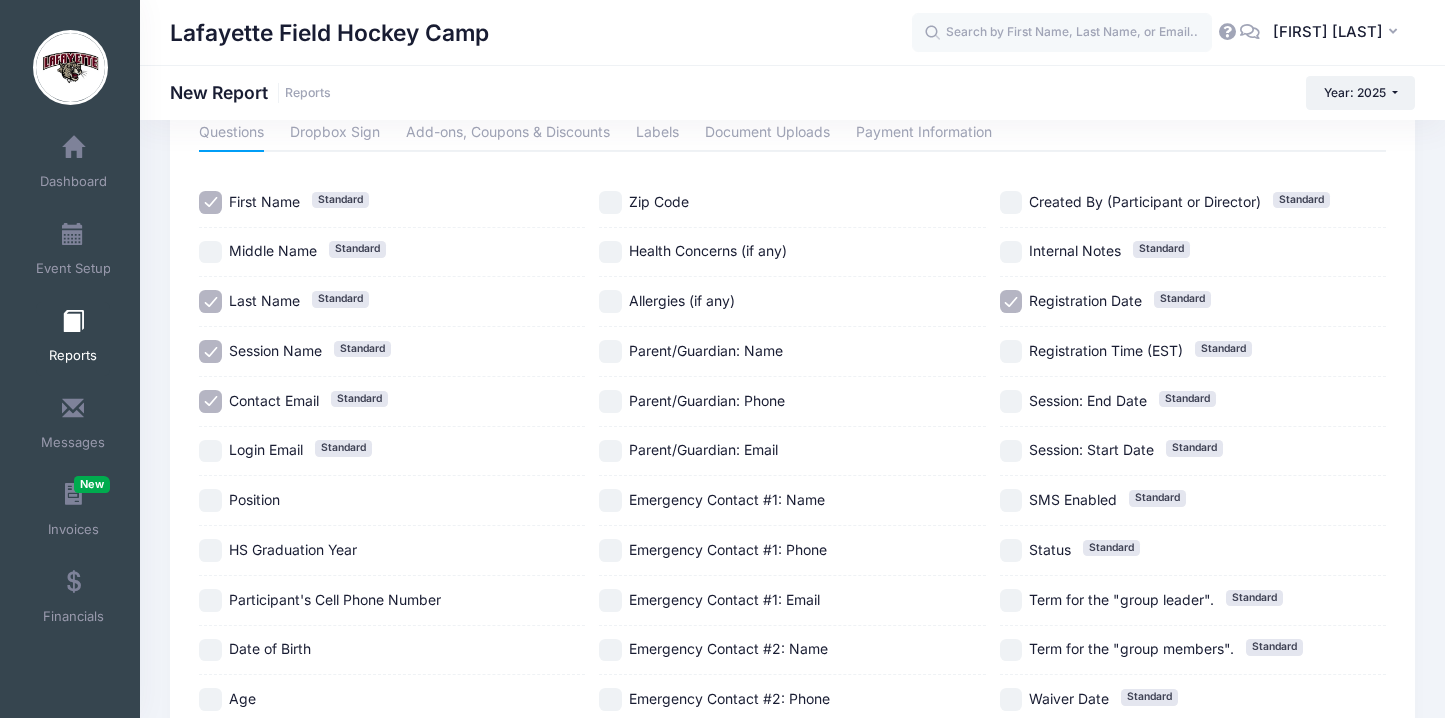 click on "Position" at bounding box center [254, 499] 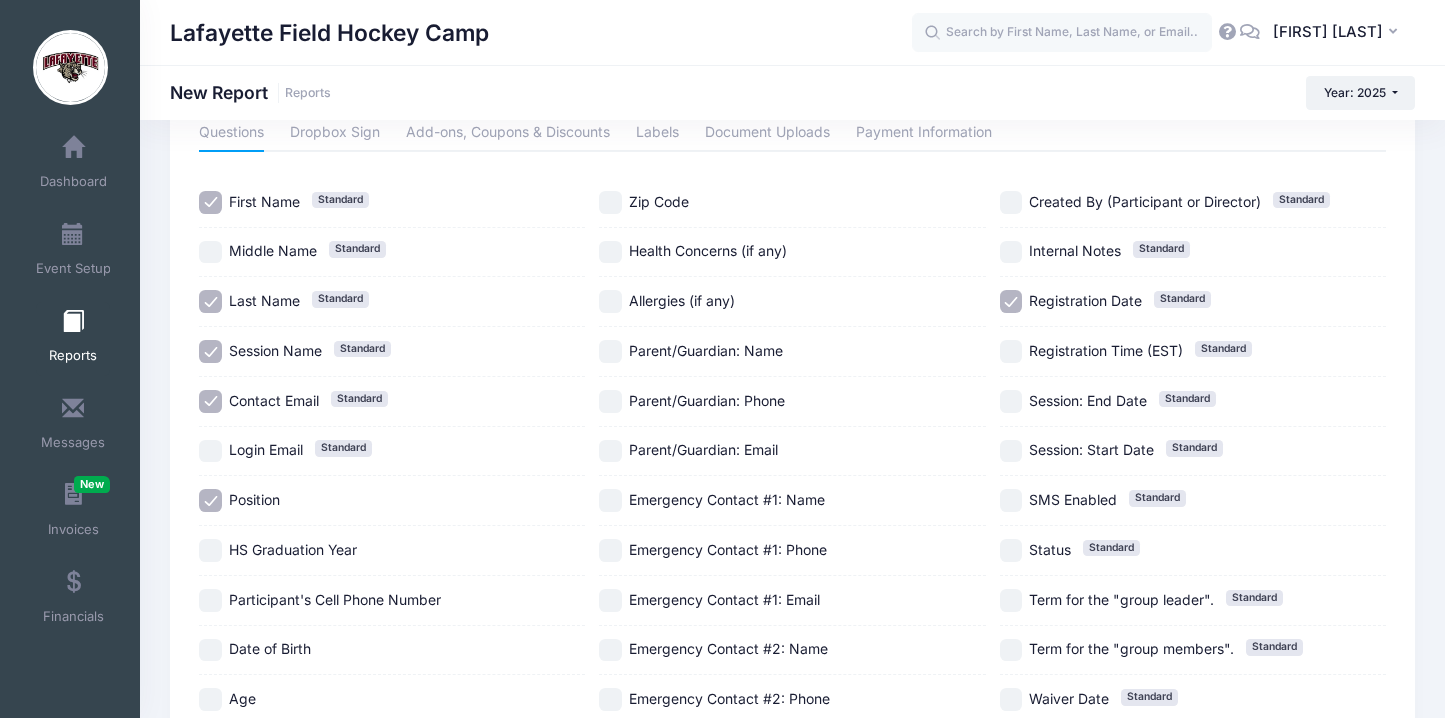 click on "HS Graduation Year" at bounding box center (293, 549) 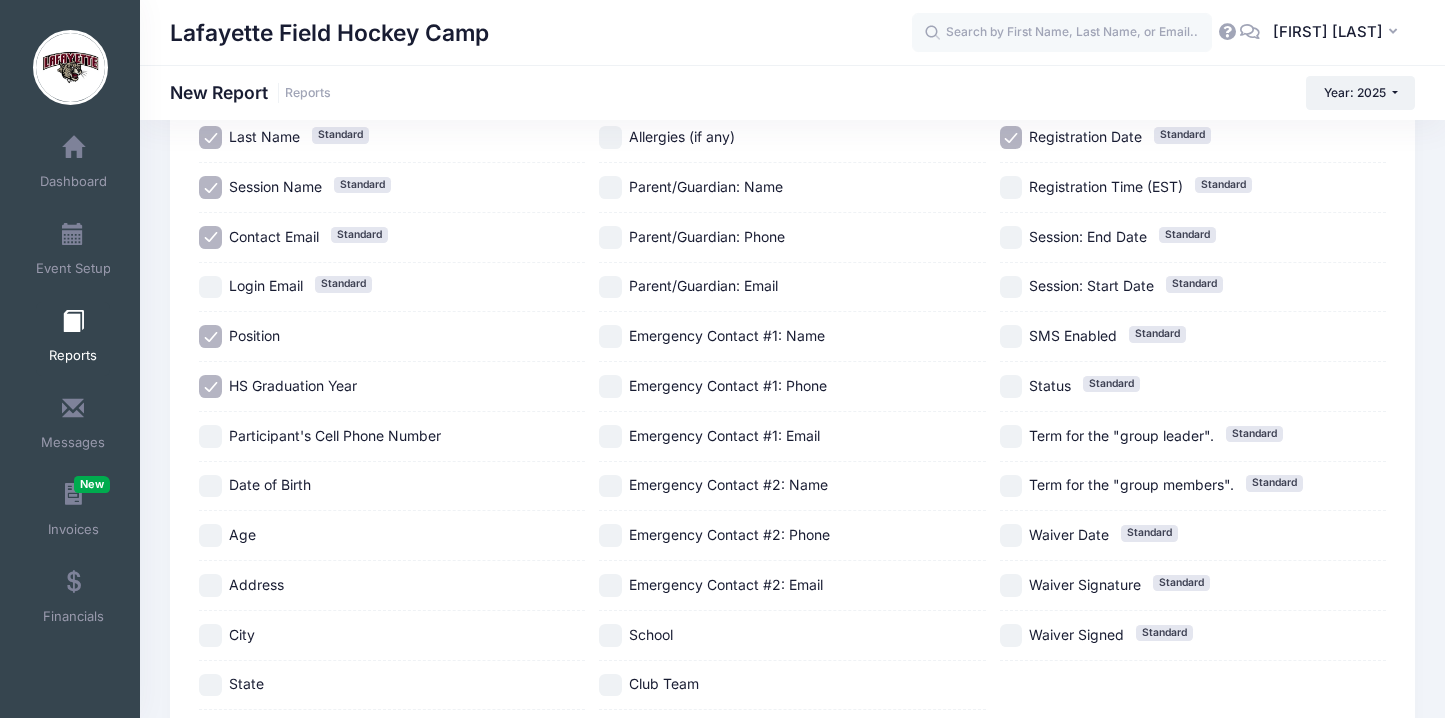 click on "Age" at bounding box center (392, 535) 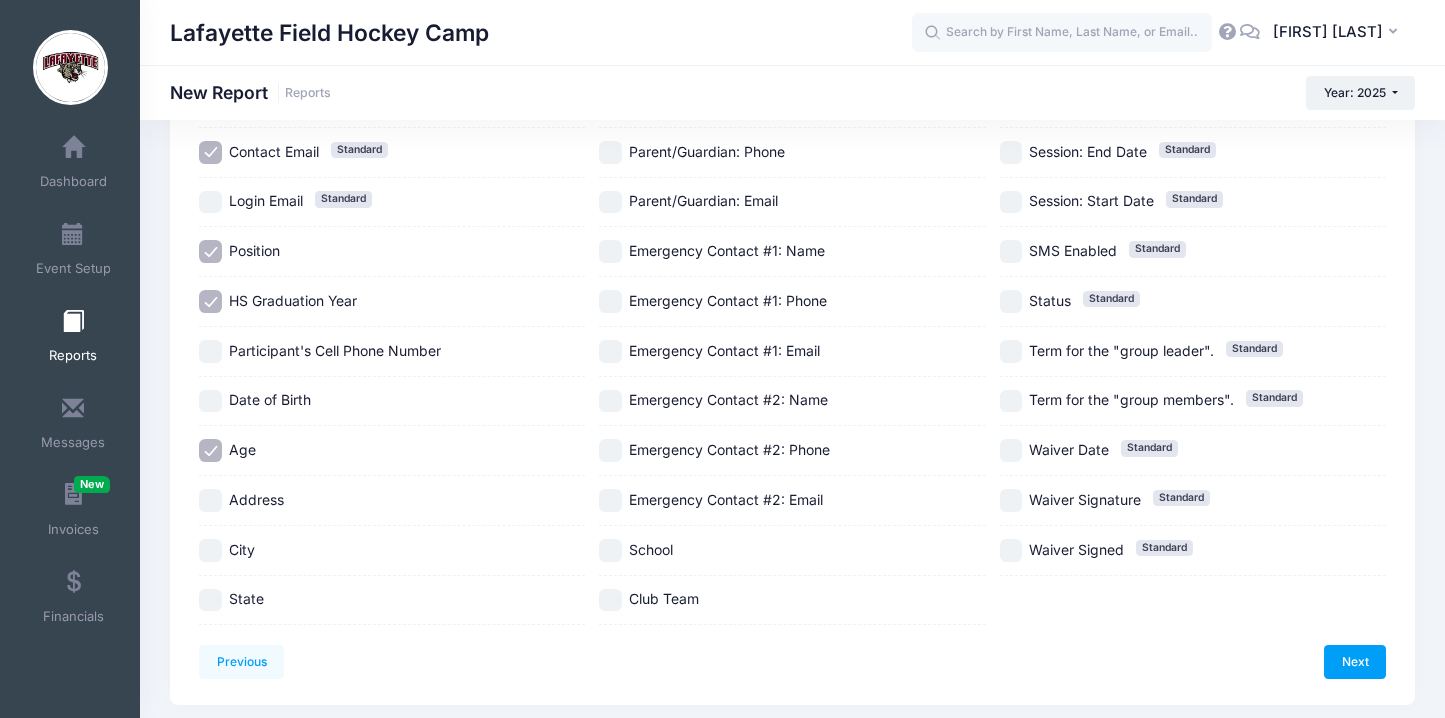 scroll, scrollTop: 411, scrollLeft: 0, axis: vertical 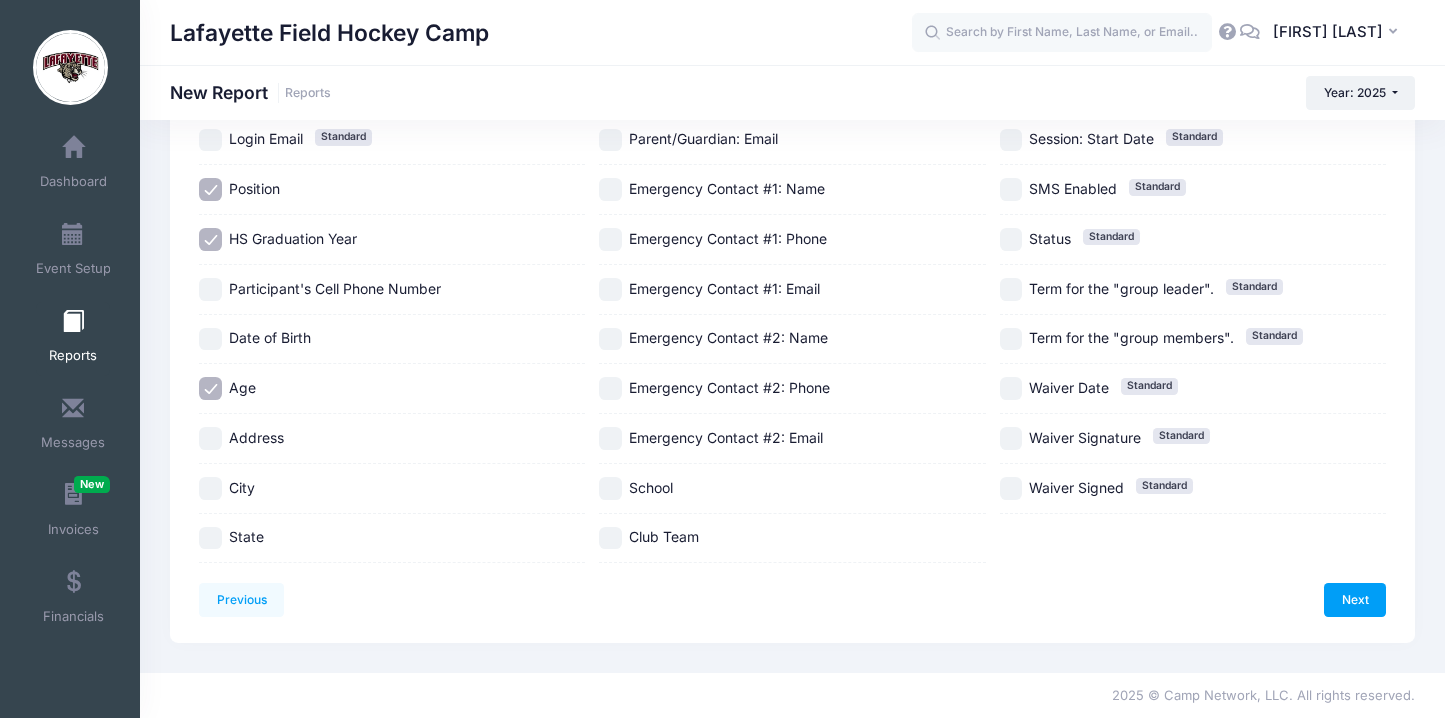 click on "State" at bounding box center [246, 536] 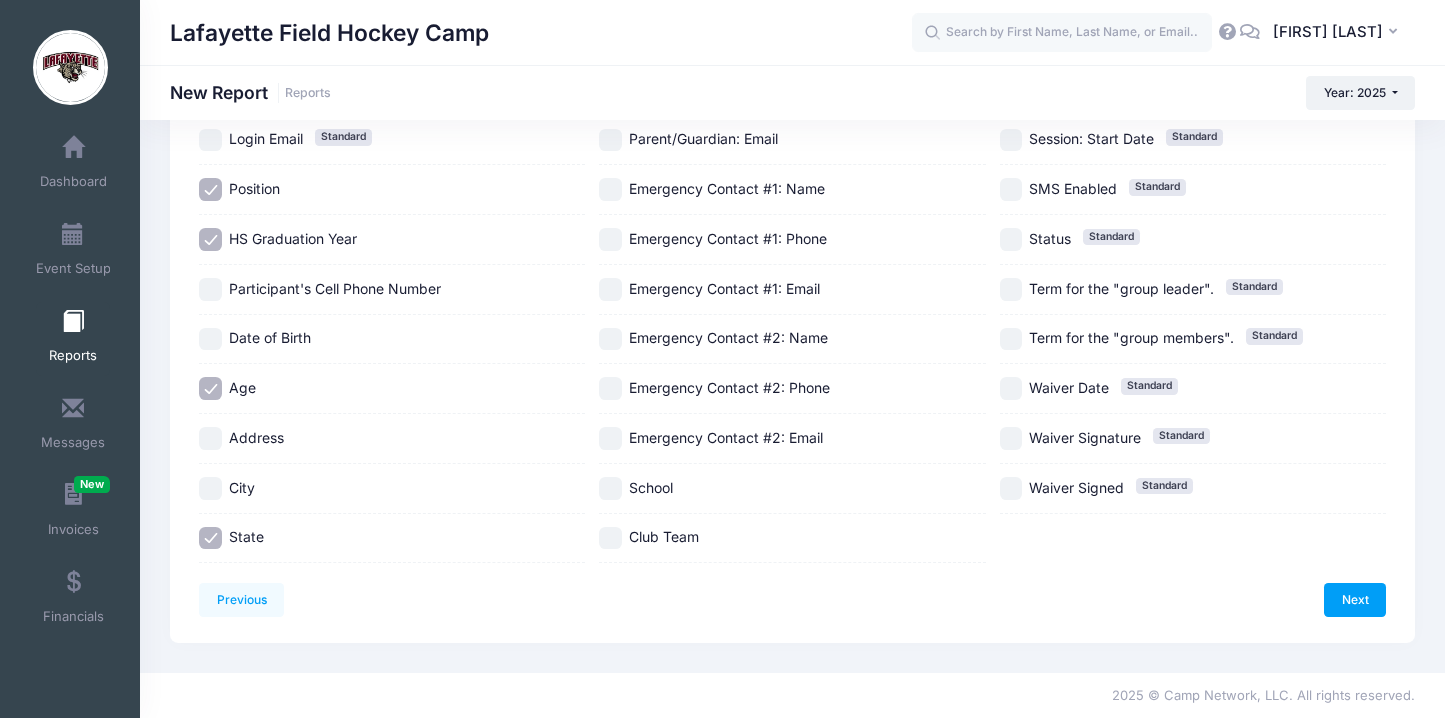 click on "School" at bounding box center [651, 487] 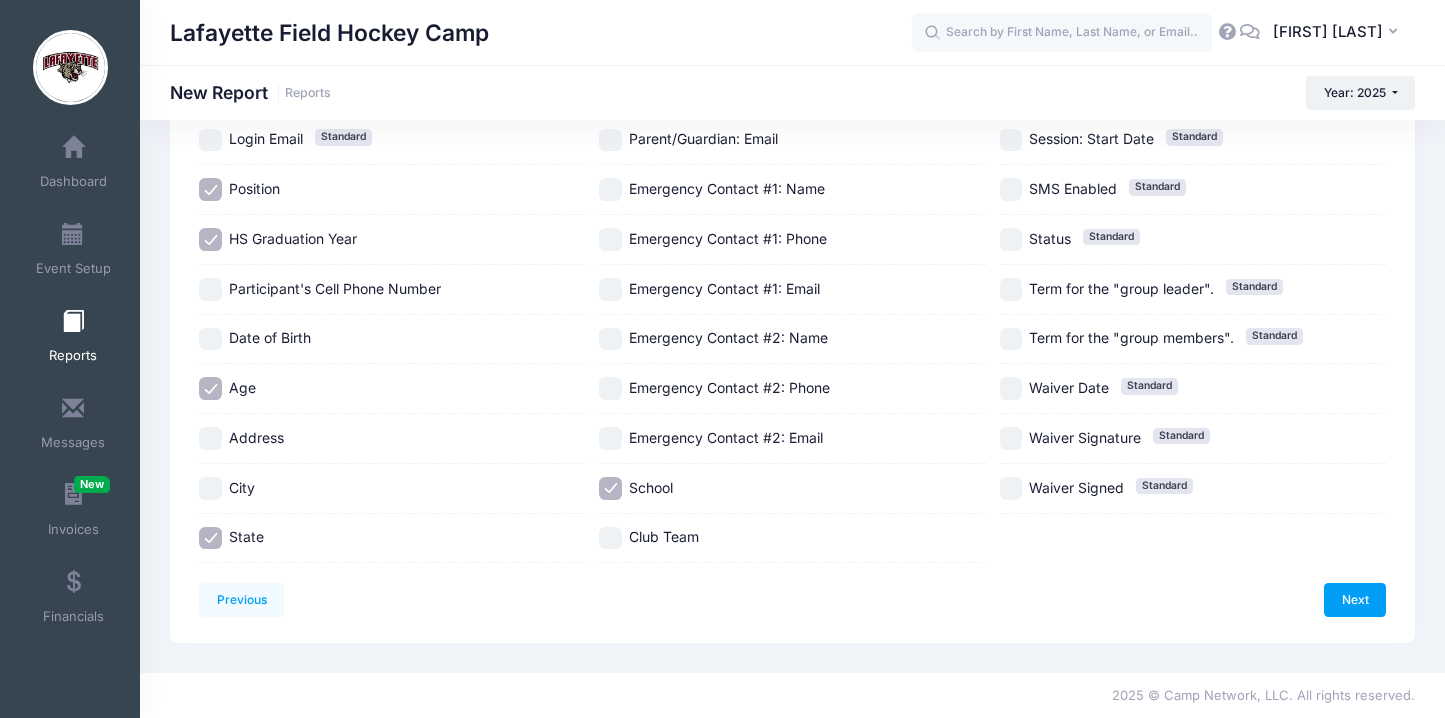 click on "Club Team" at bounding box center [664, 536] 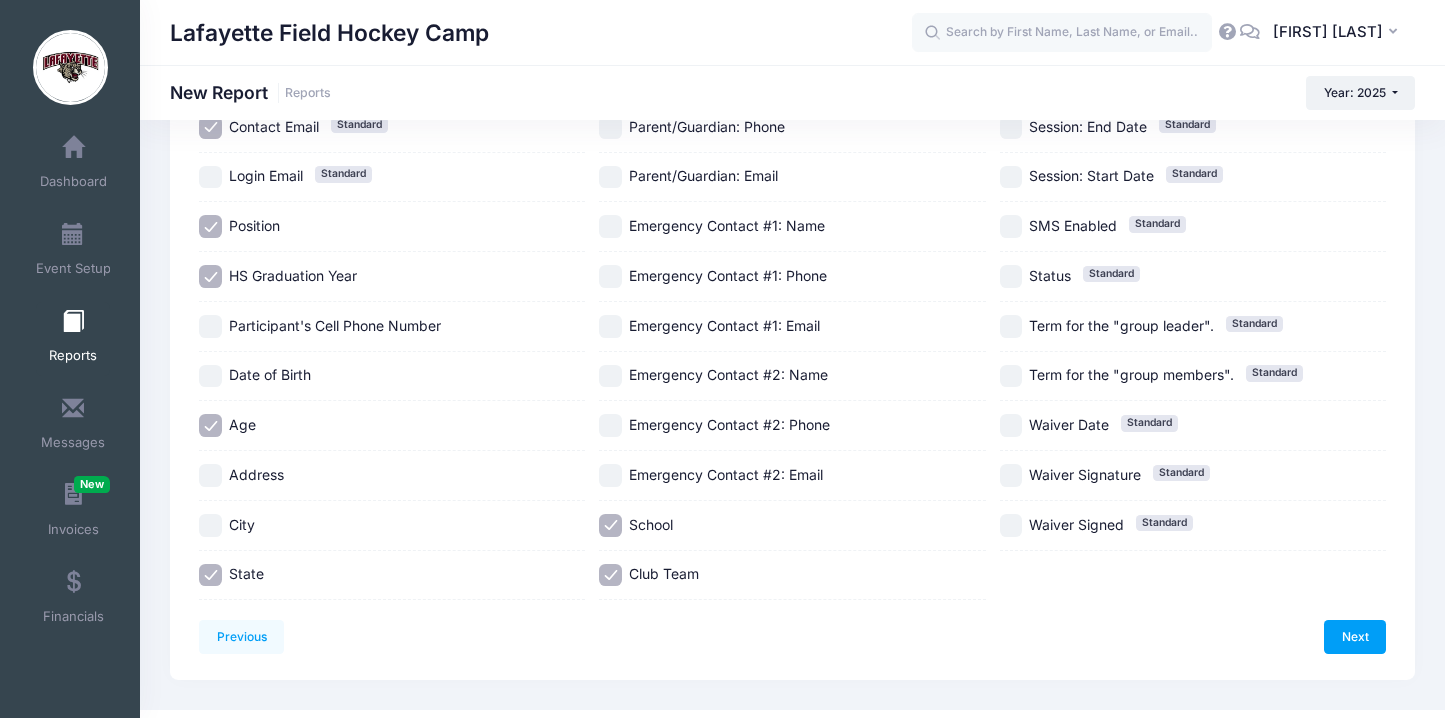 scroll, scrollTop: 411, scrollLeft: 0, axis: vertical 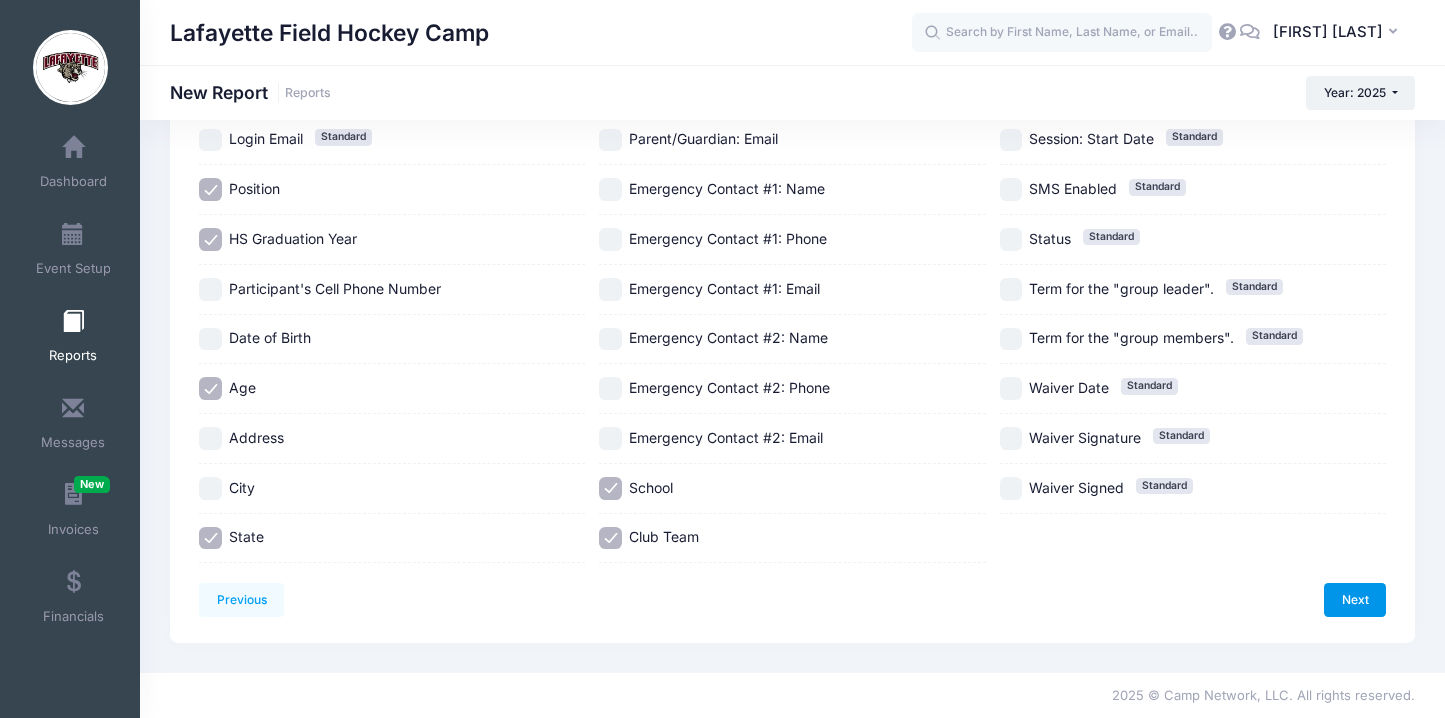 click on "Next" at bounding box center (1355, 600) 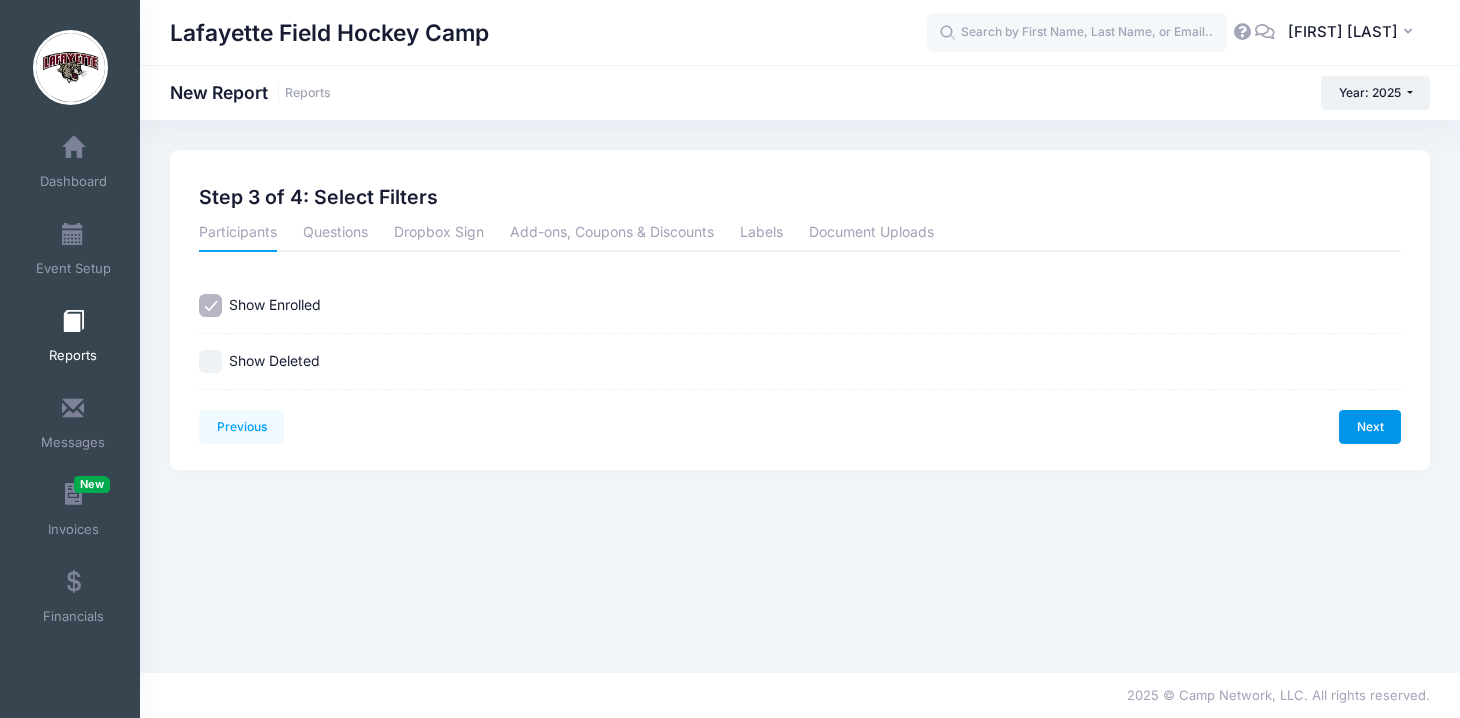 click on "Next" at bounding box center (1370, 427) 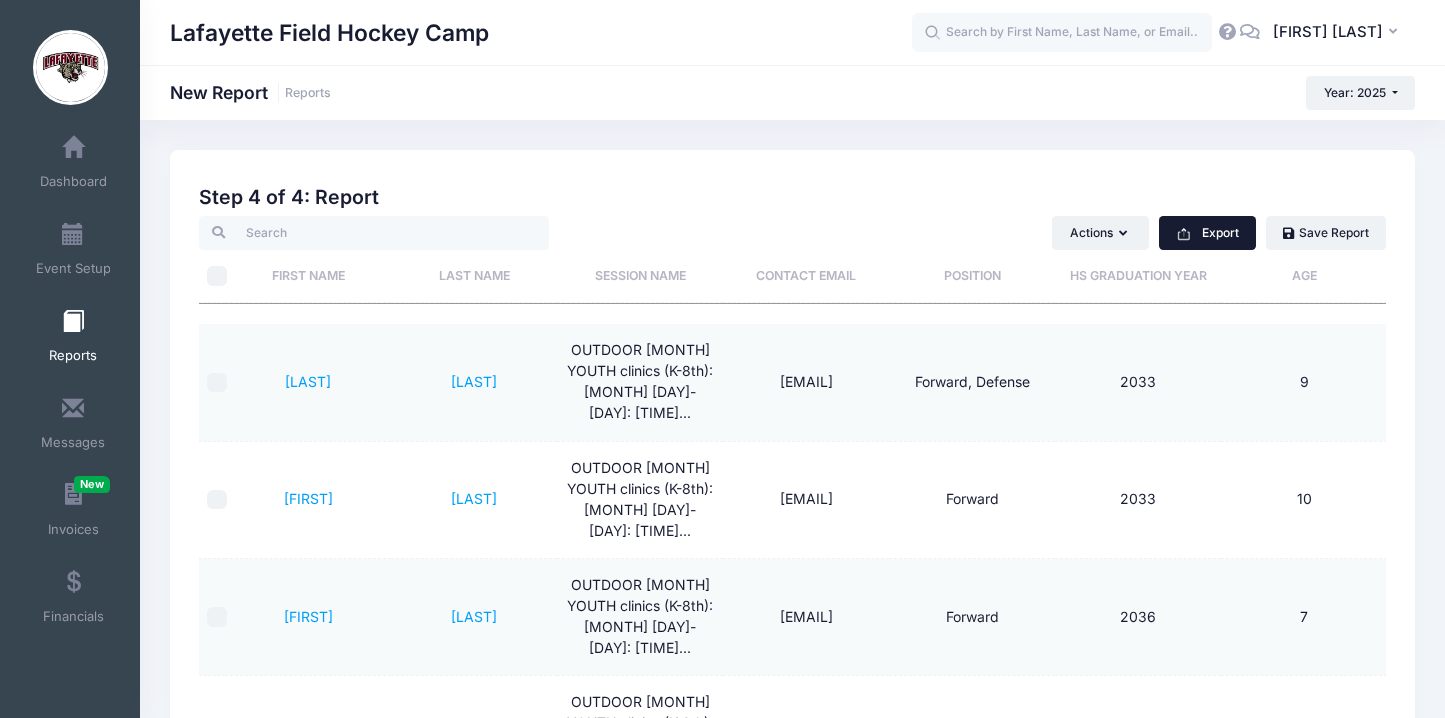 click on "Export" at bounding box center (1207, 233) 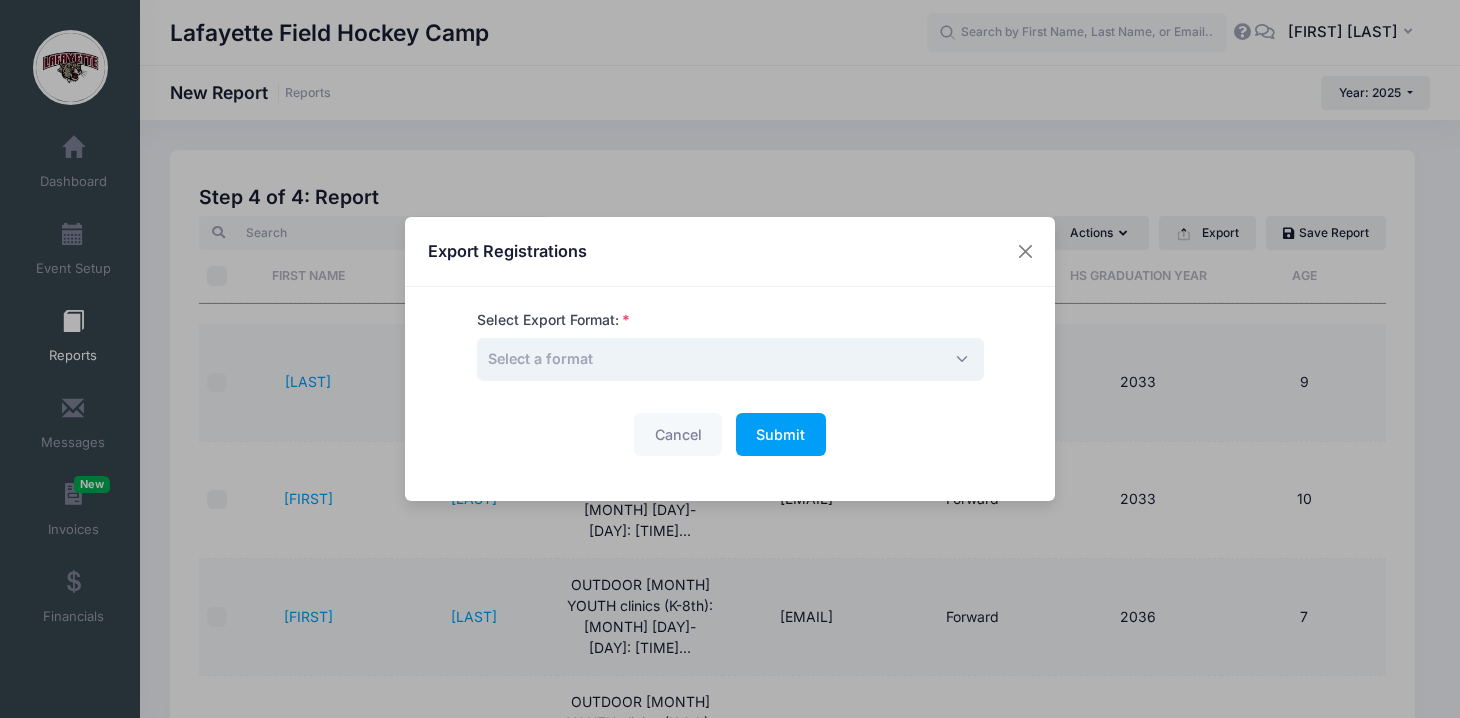 click on "Select a format" at bounding box center (730, 359) 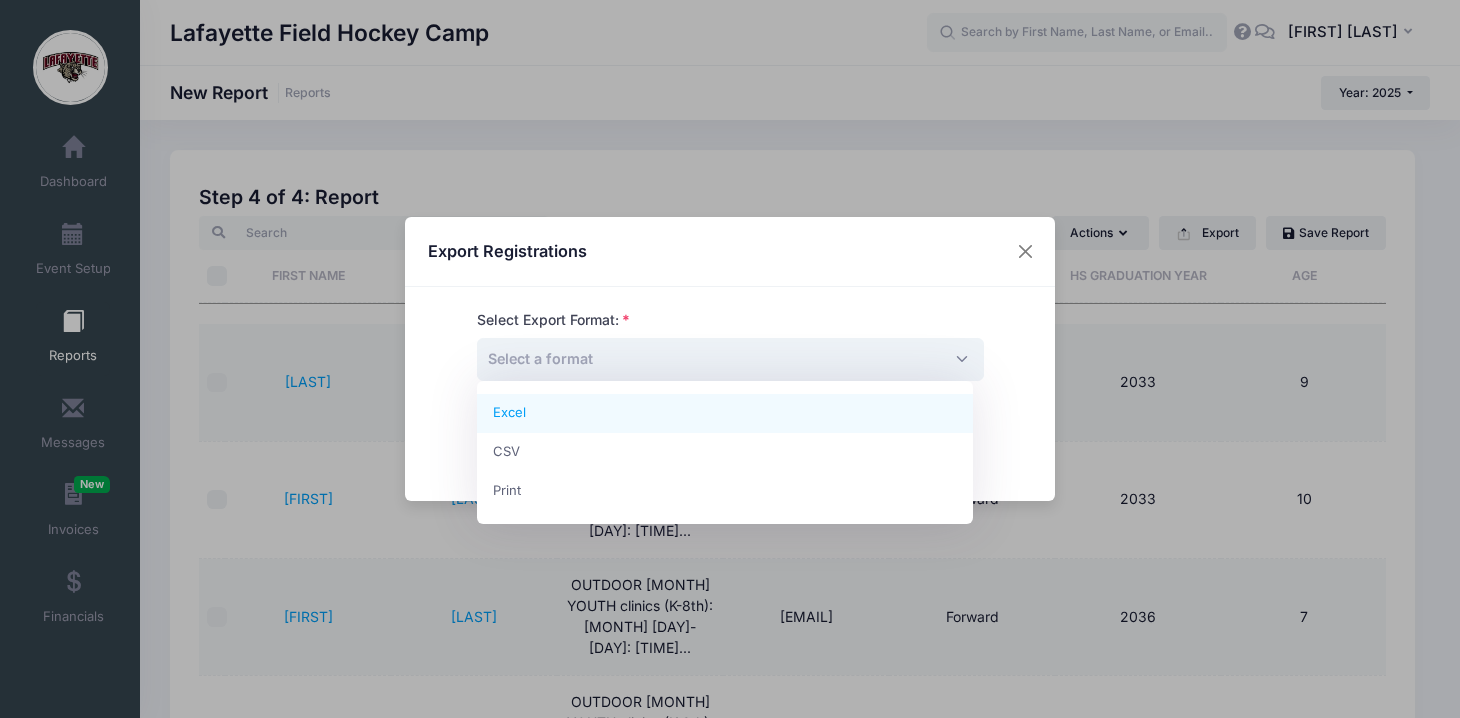 select on "excel" 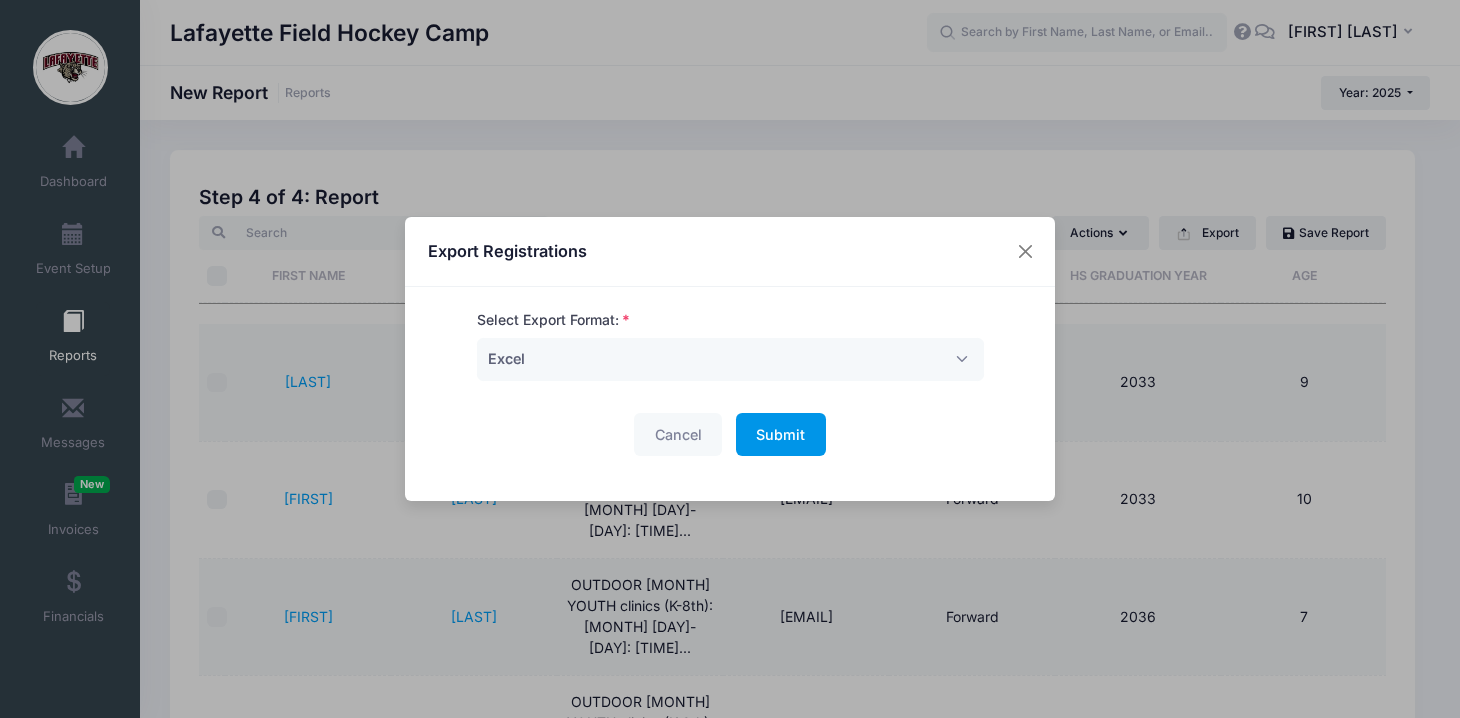 click on "Submit
Please wait..." at bounding box center [781, 434] 